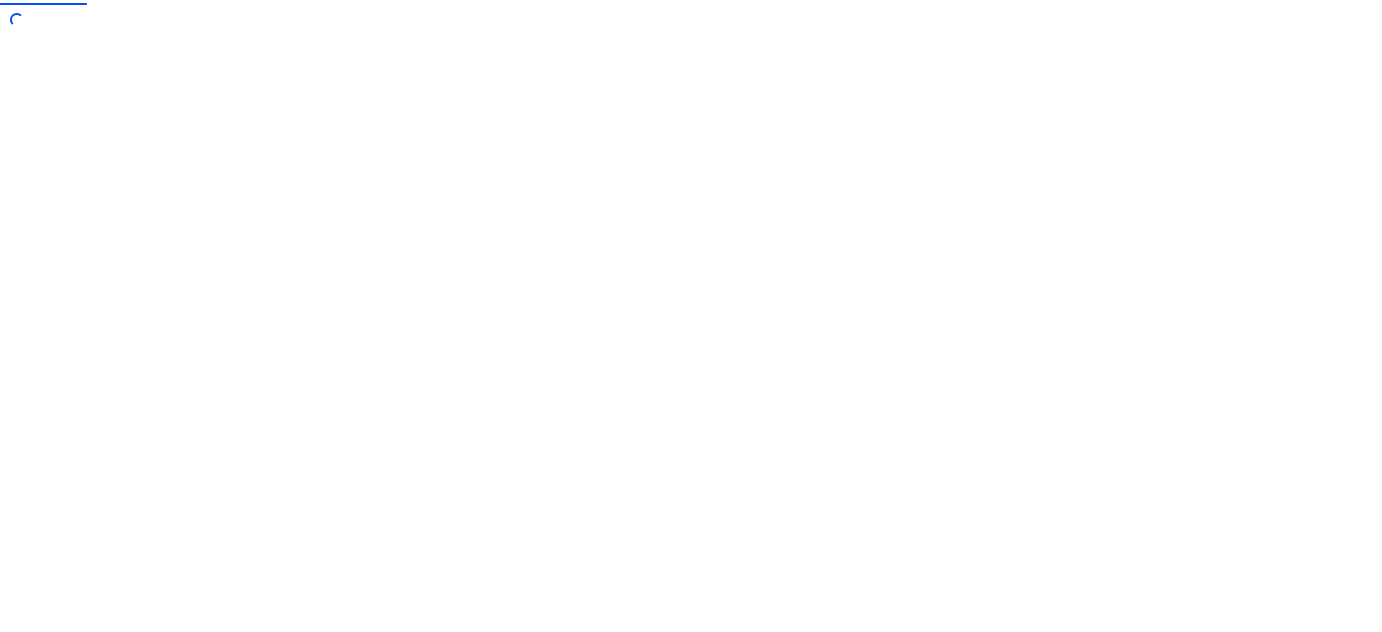 scroll, scrollTop: 0, scrollLeft: 0, axis: both 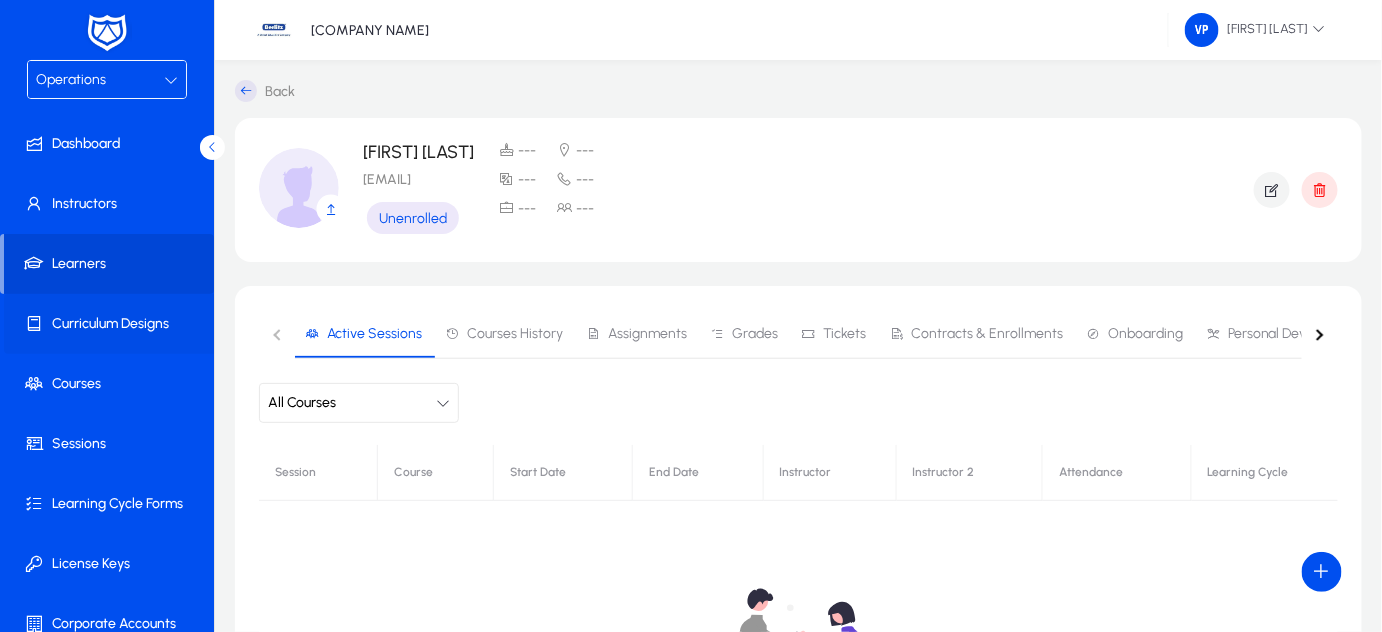 click on "Curriculum Designs" 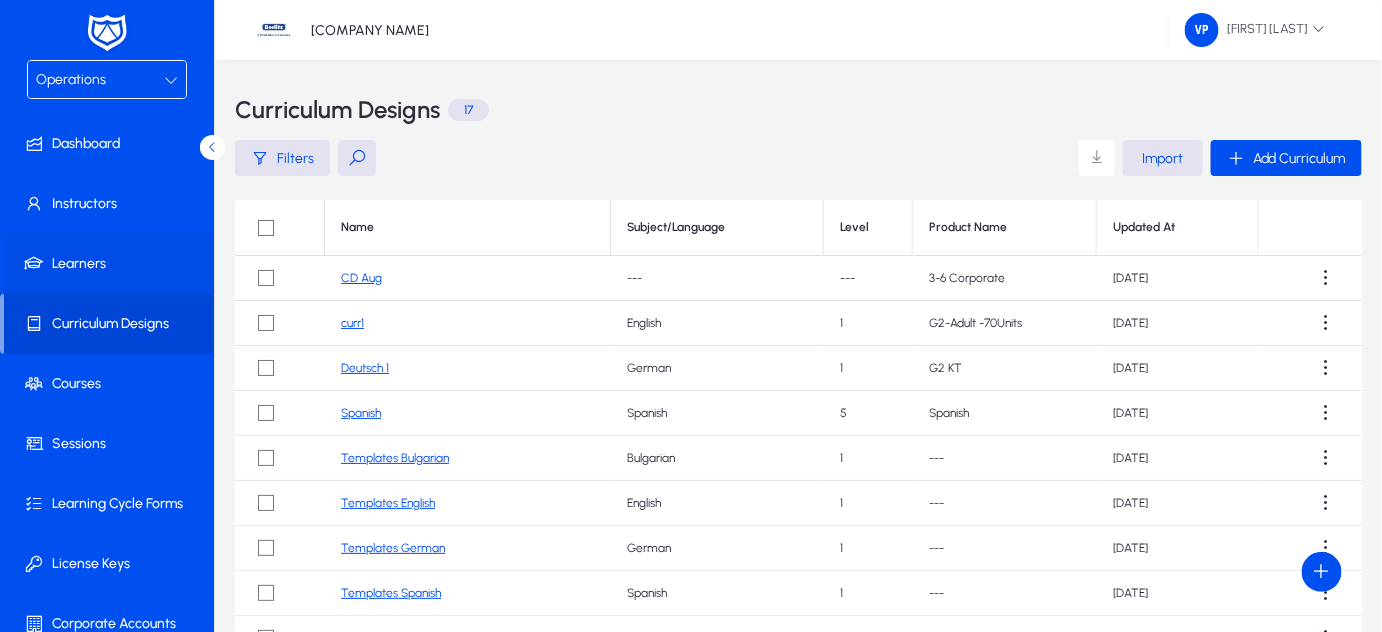 click on "Learners" 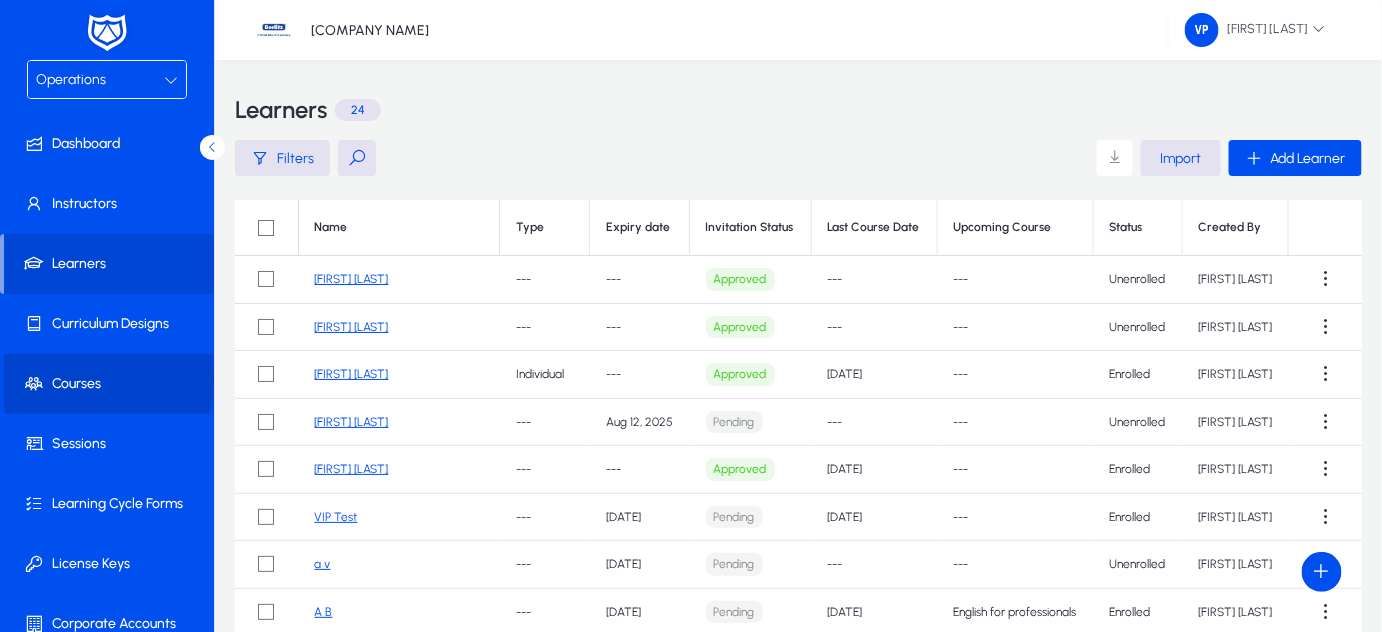 click on "Courses" 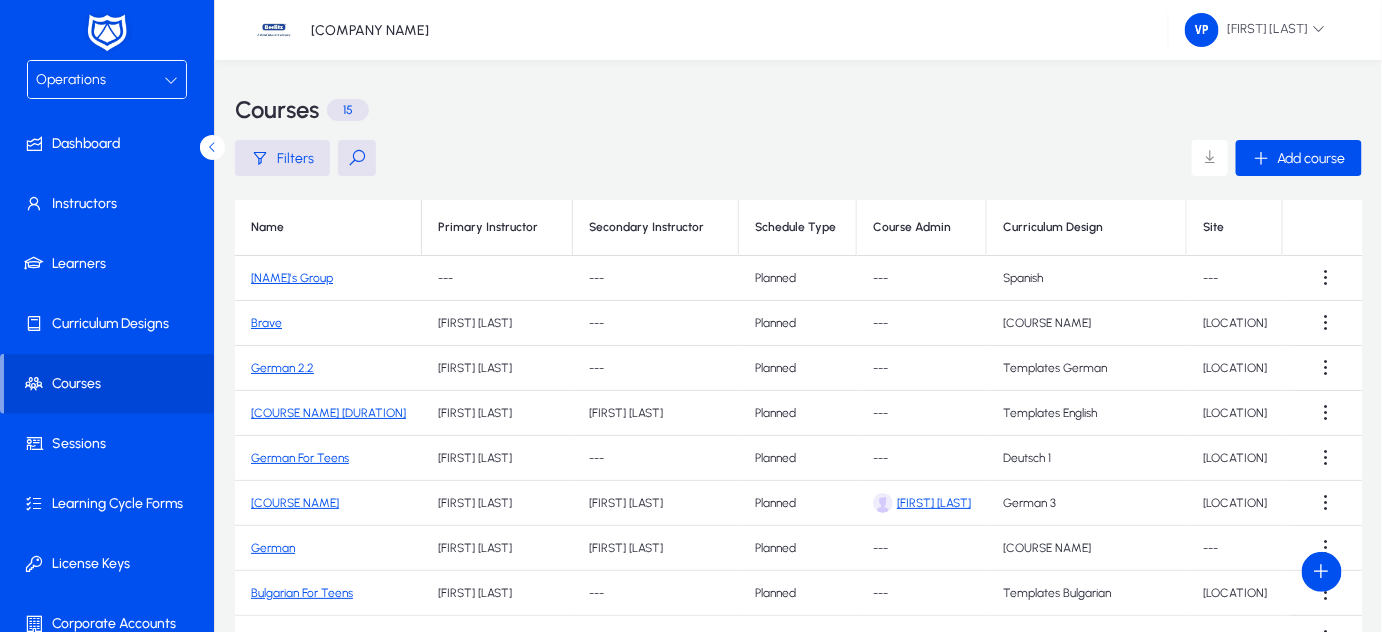 click on "[NAME]'s Group" 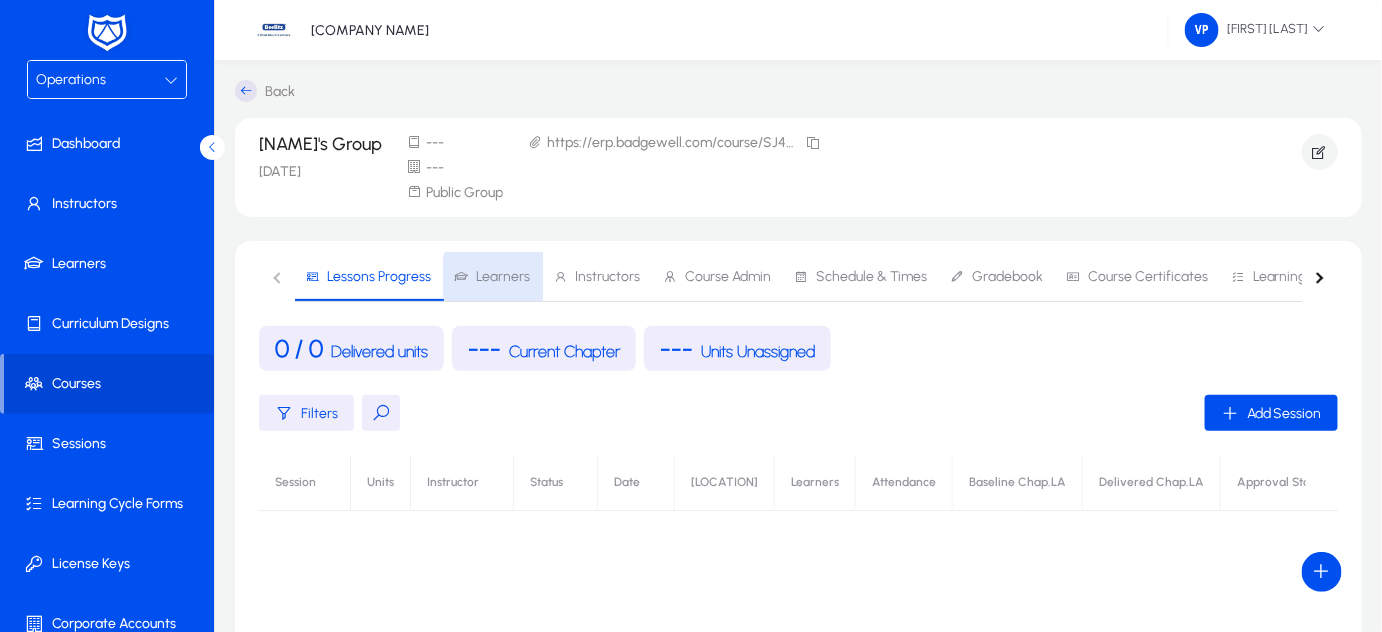 click on "Learners" at bounding box center [503, 277] 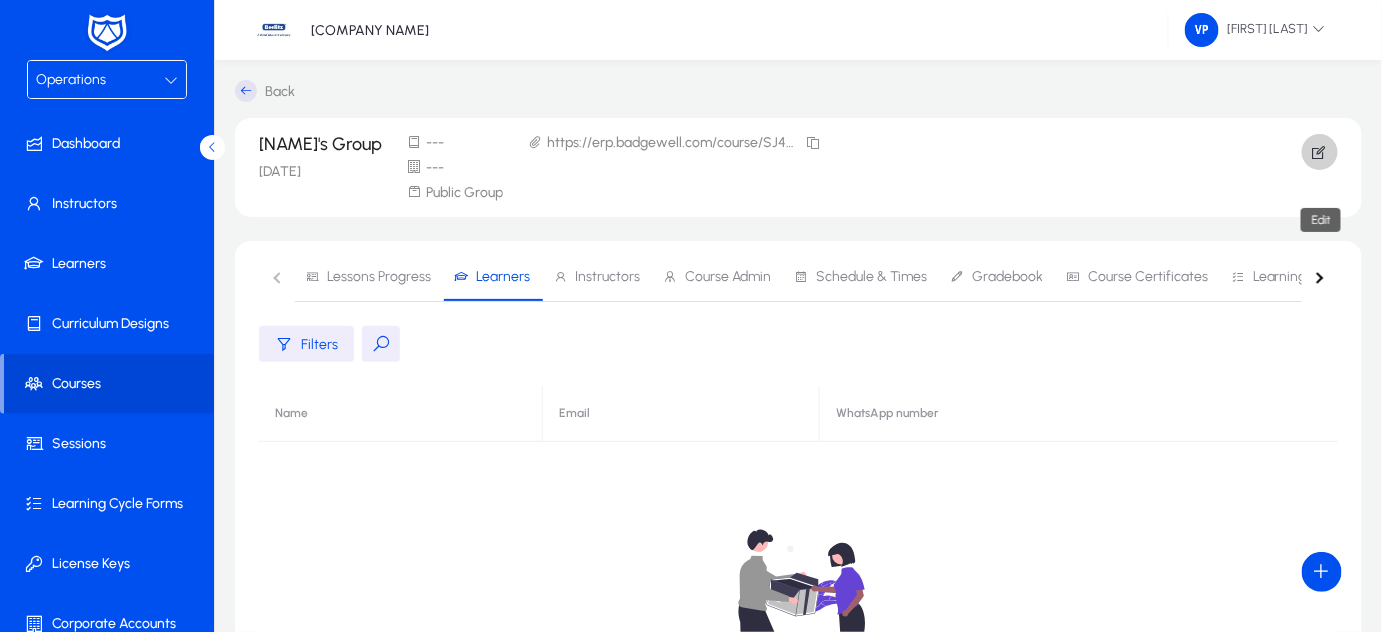 click 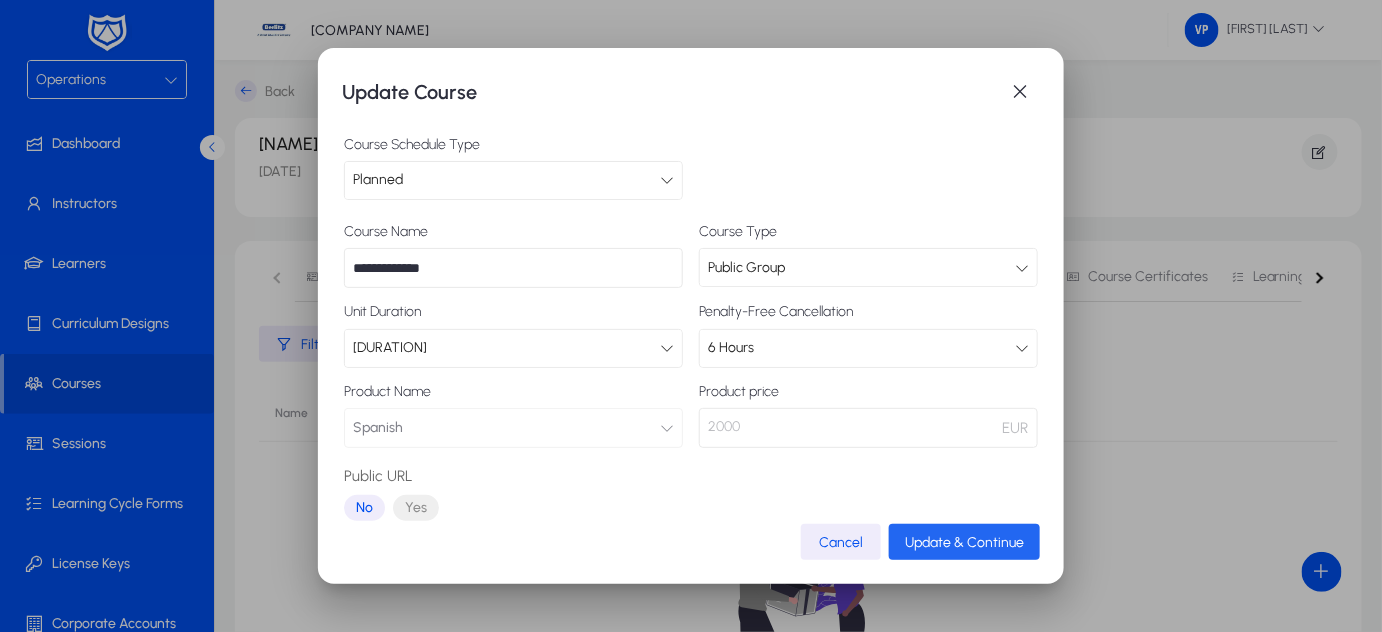 click on "Update & Continue" 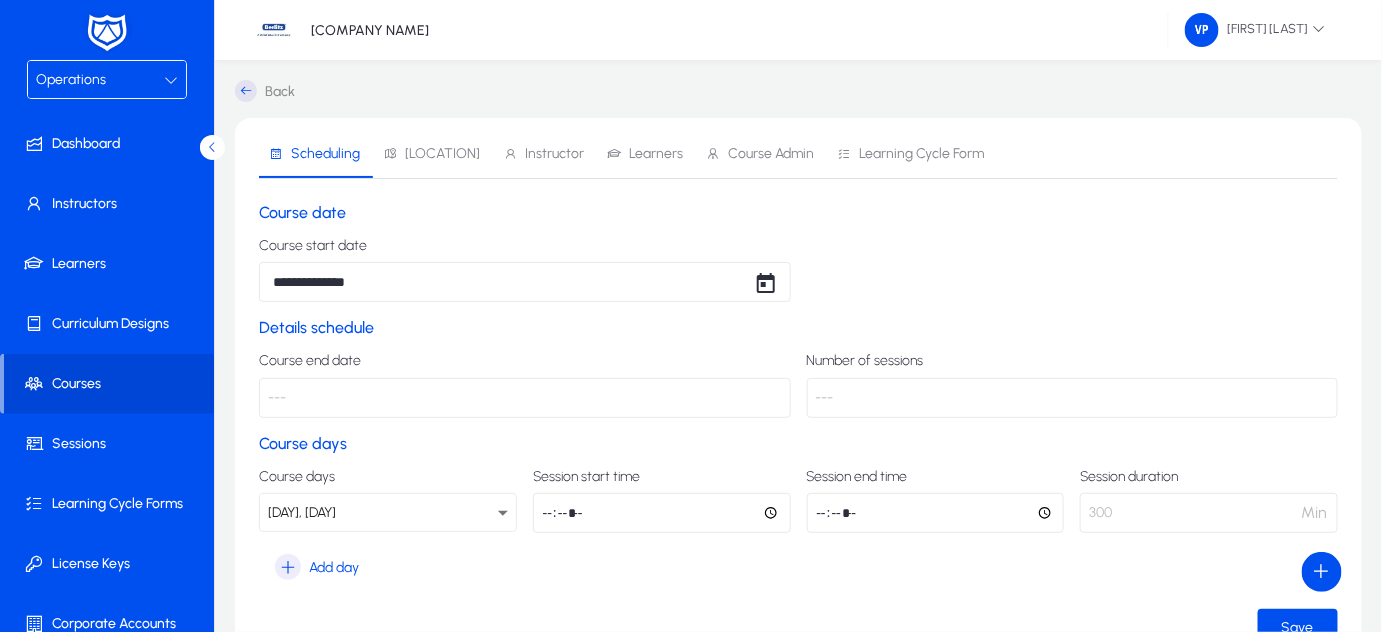 click on "[LOCATION]" at bounding box center (442, 154) 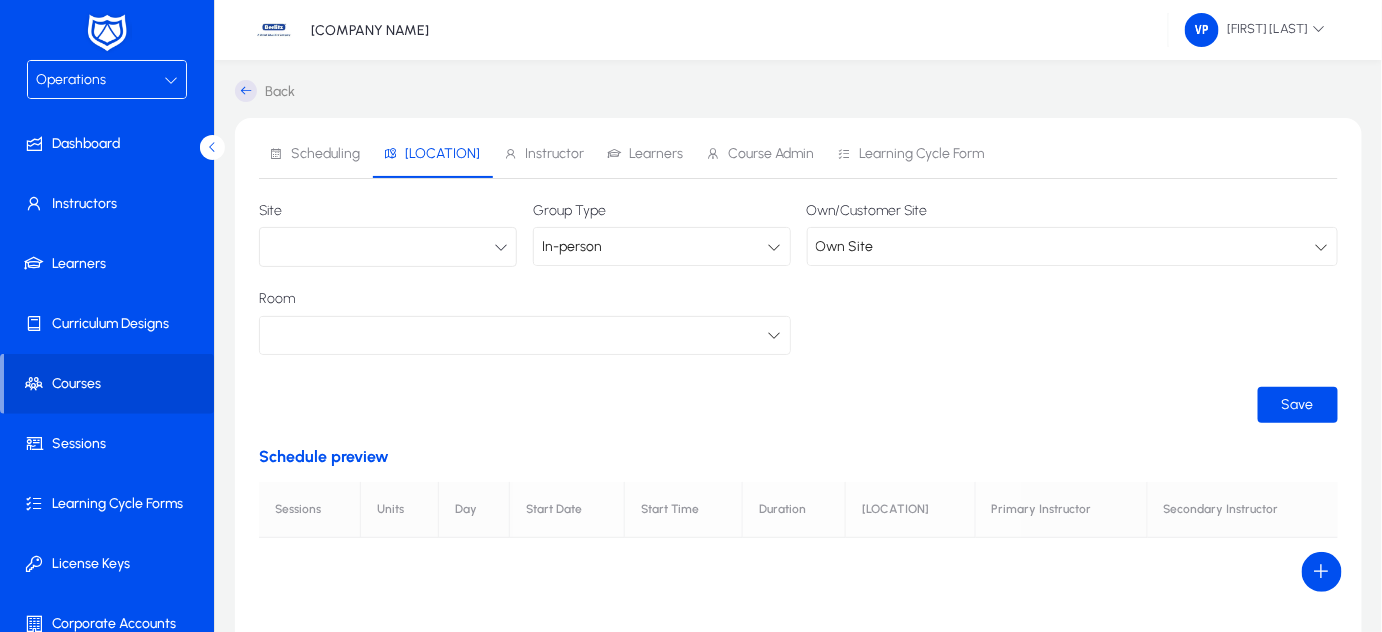click on "Instructor" at bounding box center (554, 154) 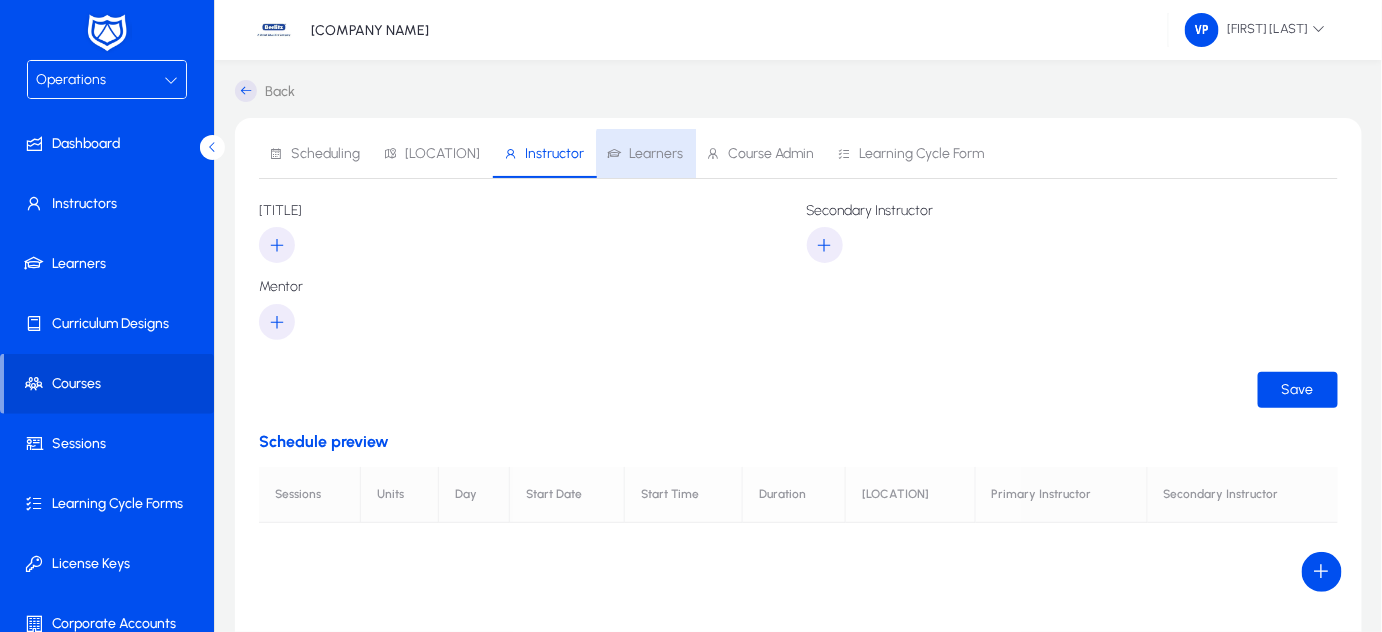 click on "Learners" at bounding box center (656, 154) 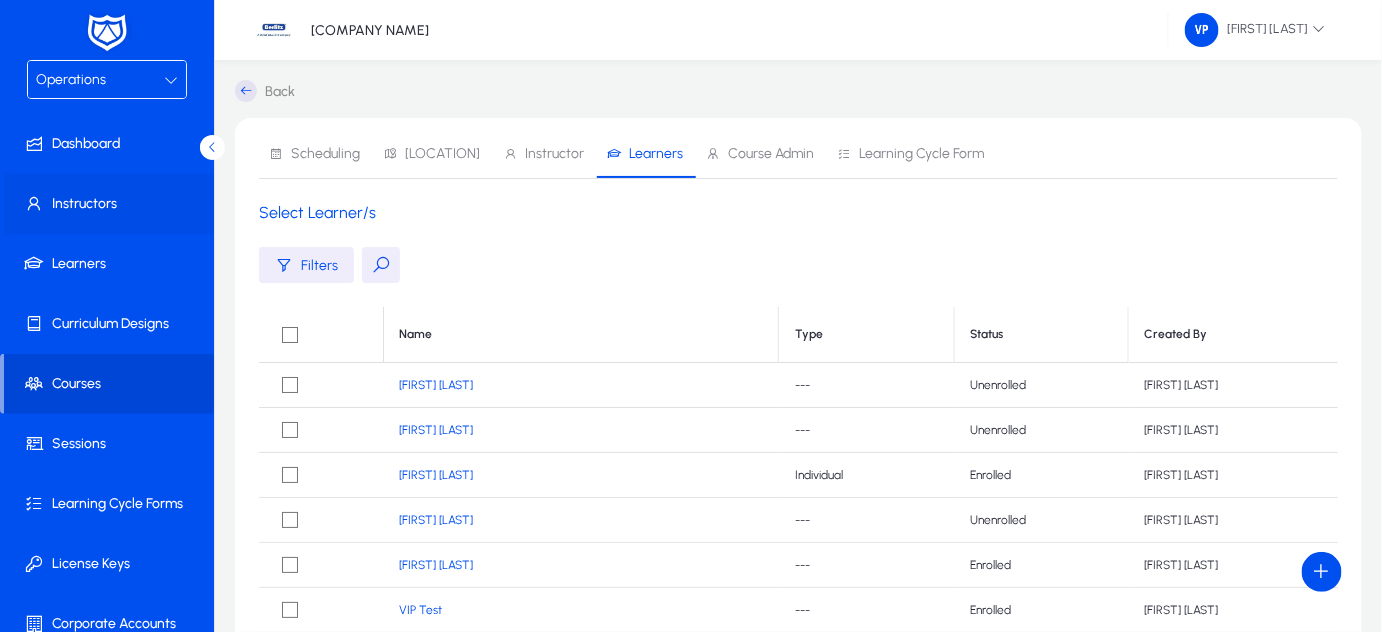 click on "Instructors" 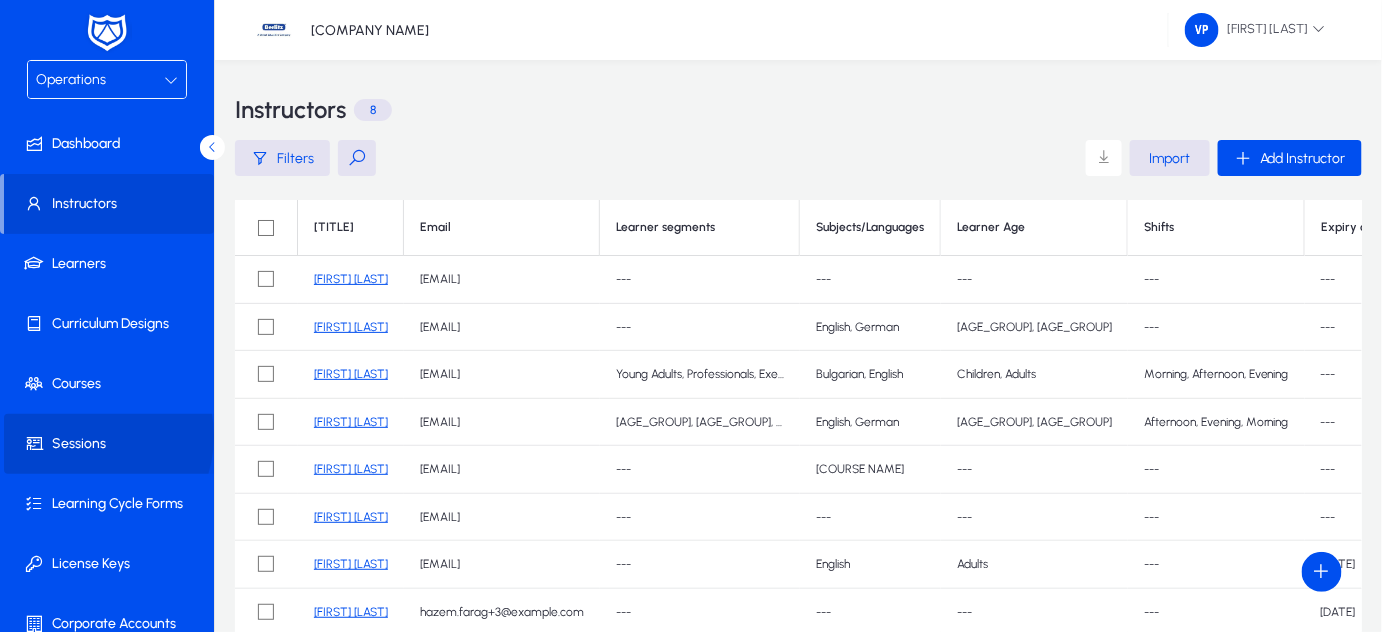 click on "Sessions" 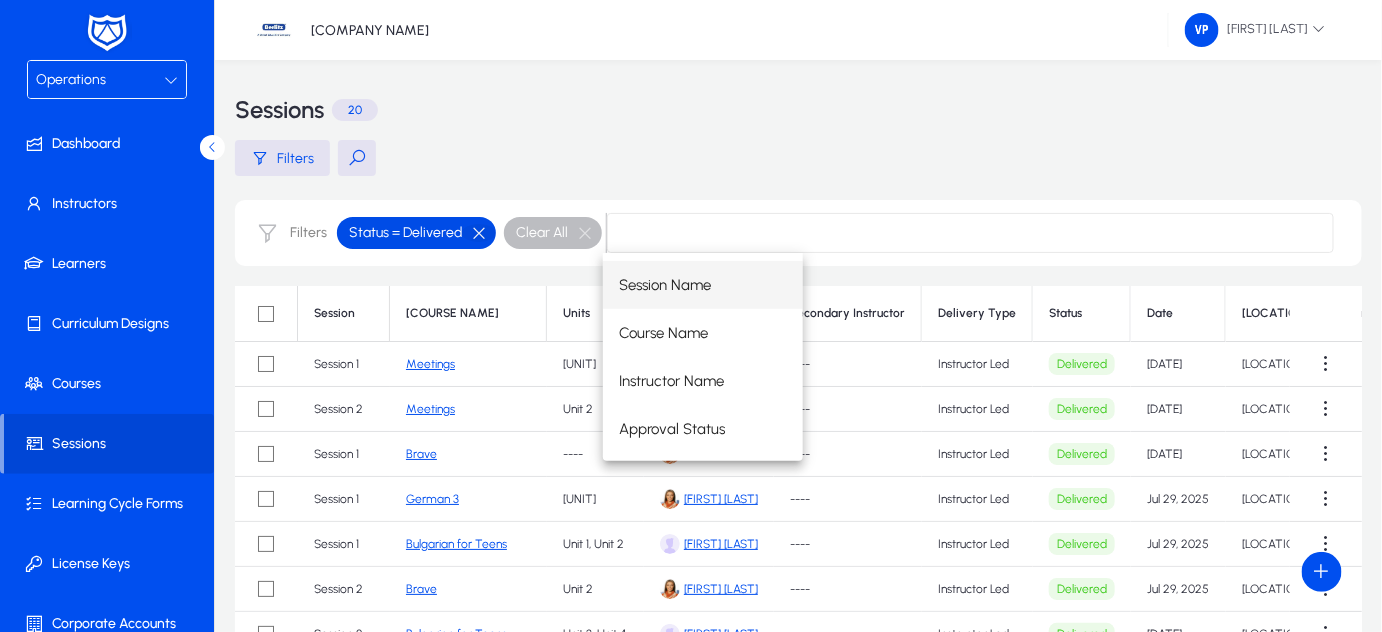 click at bounding box center (479, 233) 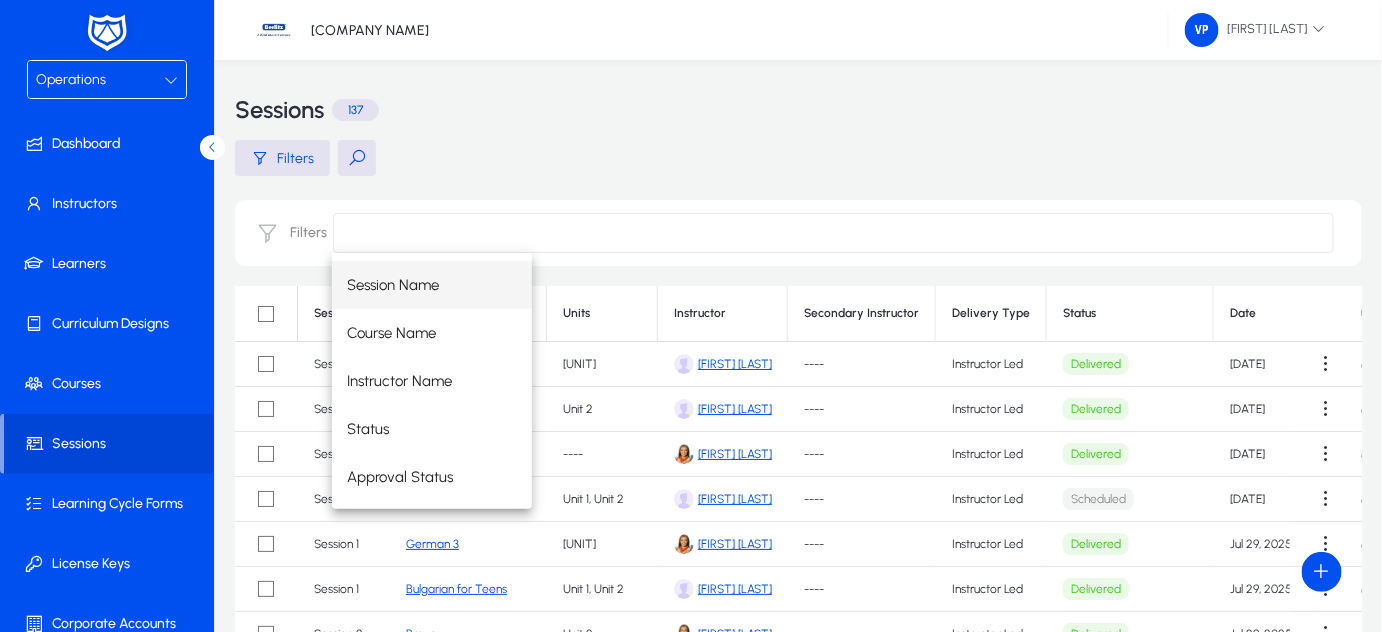 click on "Filters Filters Session Course name Units Instructor Secondary Instructor Delivery Type Status Date Location Learners Attendance Baseline Chap.LA Delivered Chap.LA Approval Status Approve/Reject By Comment Cancellation Note Session 1 Meetings Unit 1 [NAME] ---- Instructor Led Delivered [DATE]
[LOCATION]
1 0 ---- : ---- - ---- : ---- ---- : ---- - ---- : ---- Approved [NAME] --- --- Session 2 Meetings Unit 2 [NAME] ---- Instructor Led Delivered [DATE]
[LOCATION]
1 0 ---- : ---- - ---- : ---- ---- : ---- - ---- : ---- Approved [NAME] --- --- Session 1 Brave ---- [NAME] ---- Instructor Led Delivered [DATE]
[LOCATION]
0 0 ---- : ---- - ---- : ---- 1 : 1 - 2 : 2 Approved [NAME] --- --- Session 1 Florida Unit 1, Unit 2 [NAME] ---- Instructor Led Scheduled [DATE]
[LOCATION]
0 0 ---- : ---- - ---- : ---- ---- : ---- - ---- : ---- Pending ---- ---" 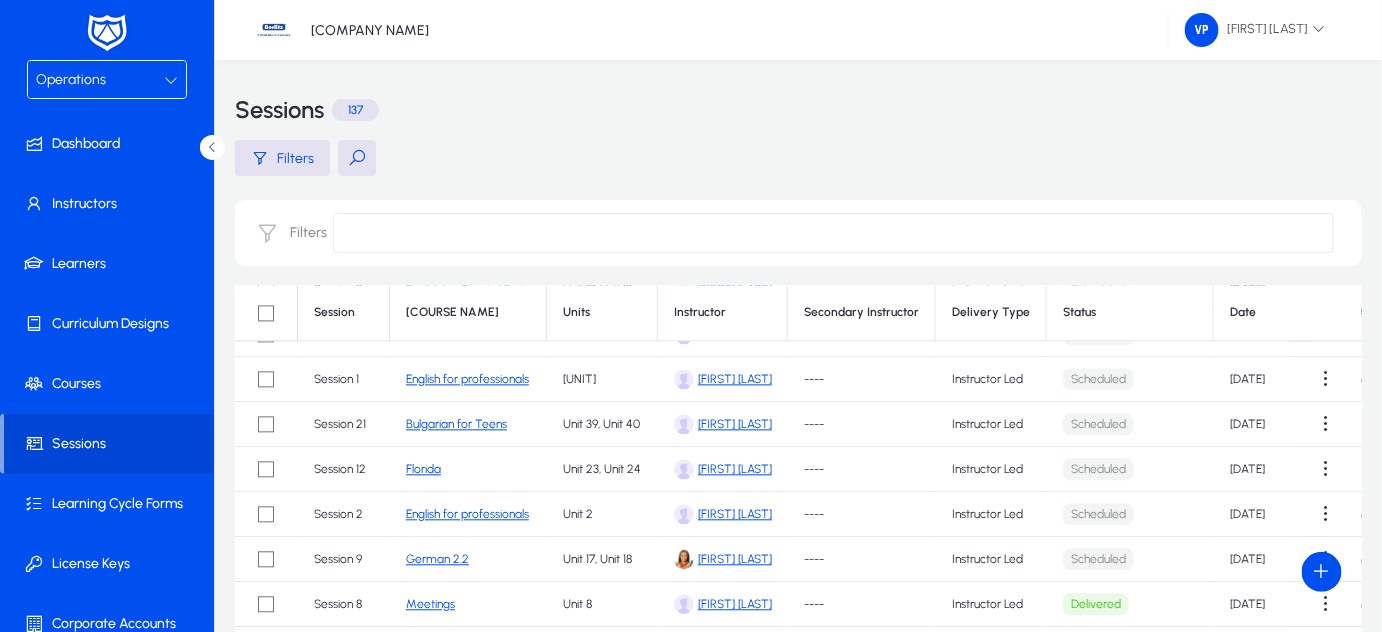 scroll, scrollTop: 4069, scrollLeft: 0, axis: vertical 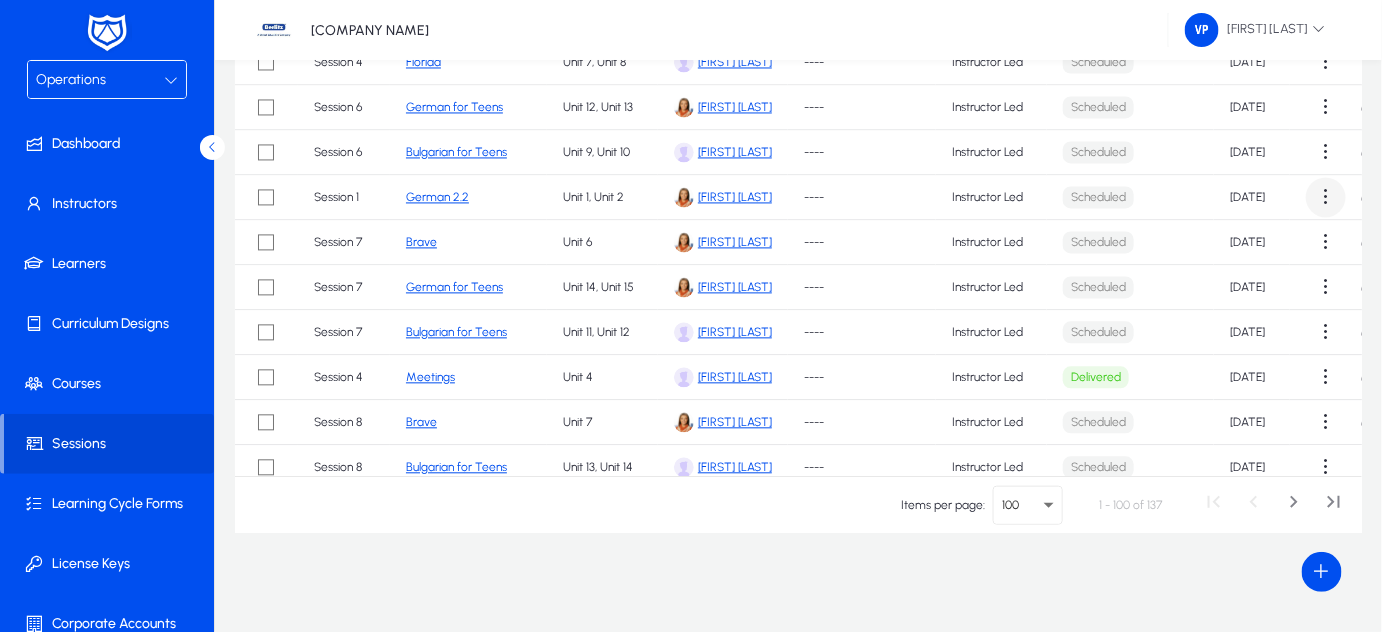 click 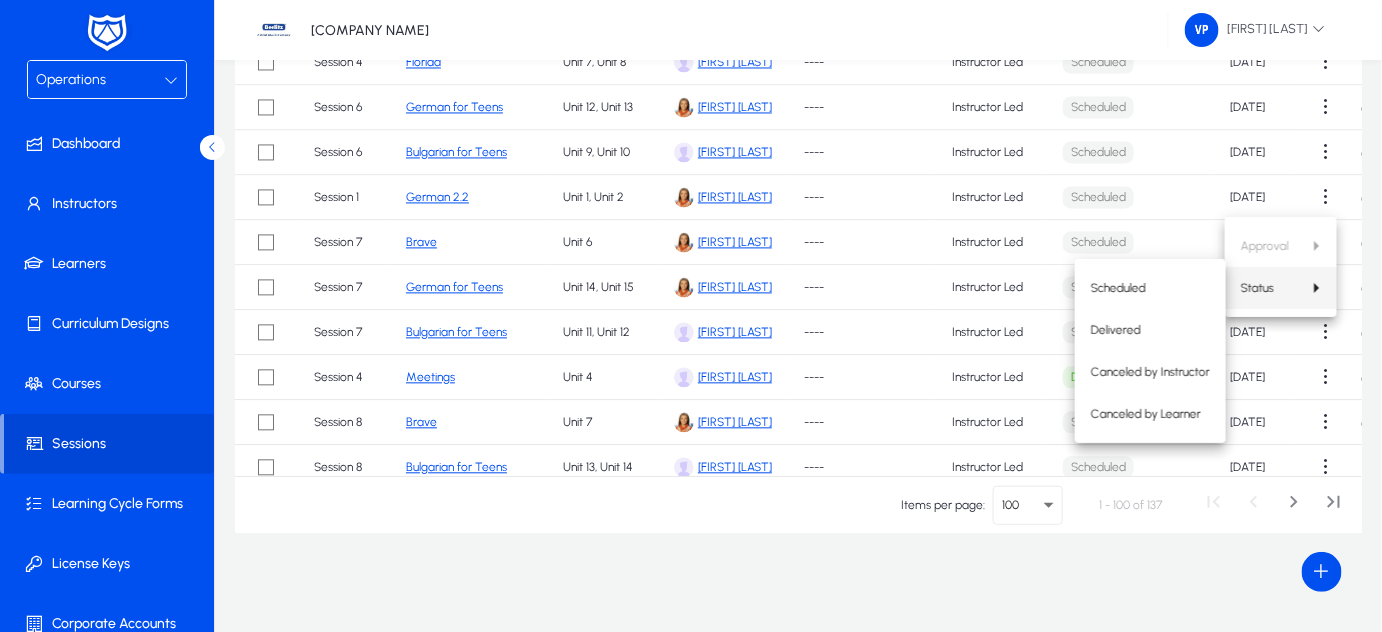click at bounding box center (691, 316) 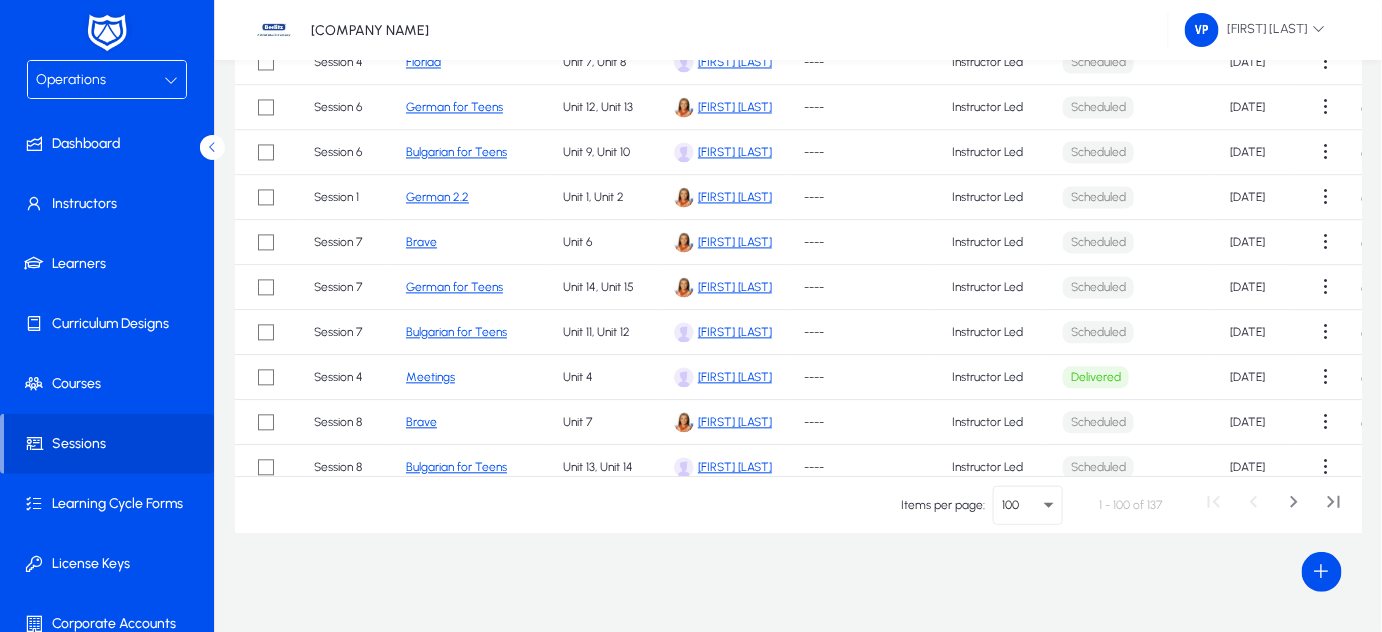 click on "Brave" 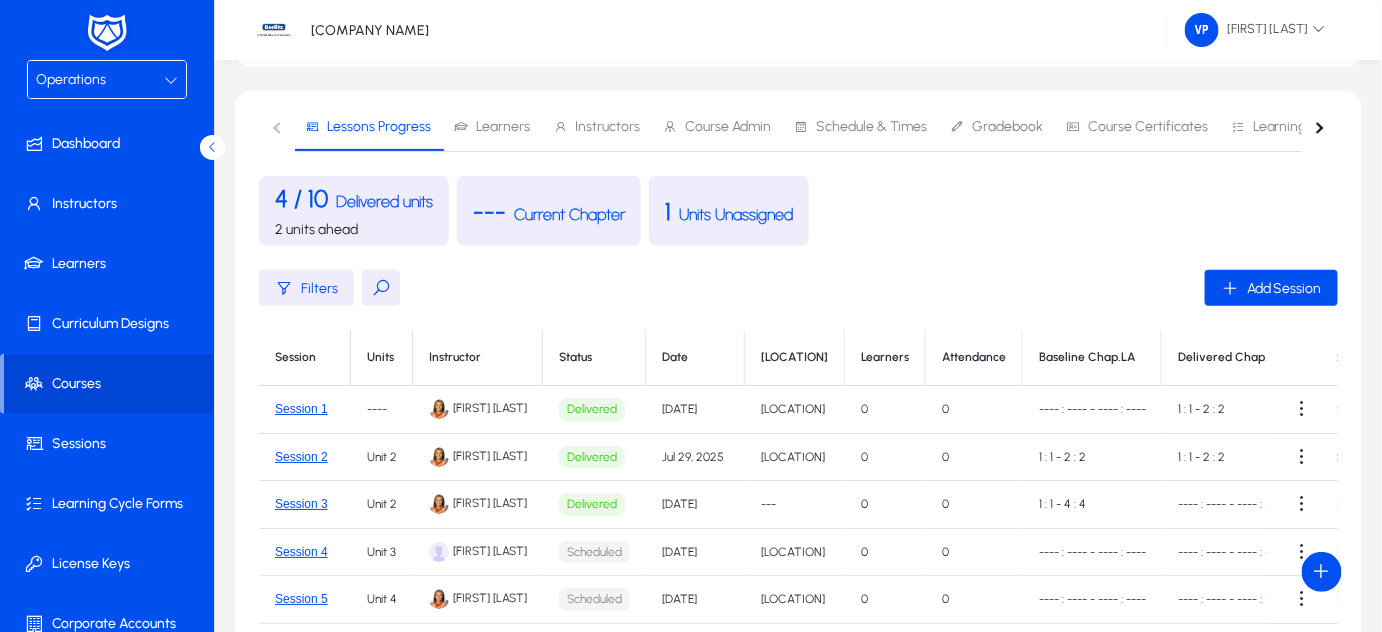 scroll, scrollTop: 0, scrollLeft: 0, axis: both 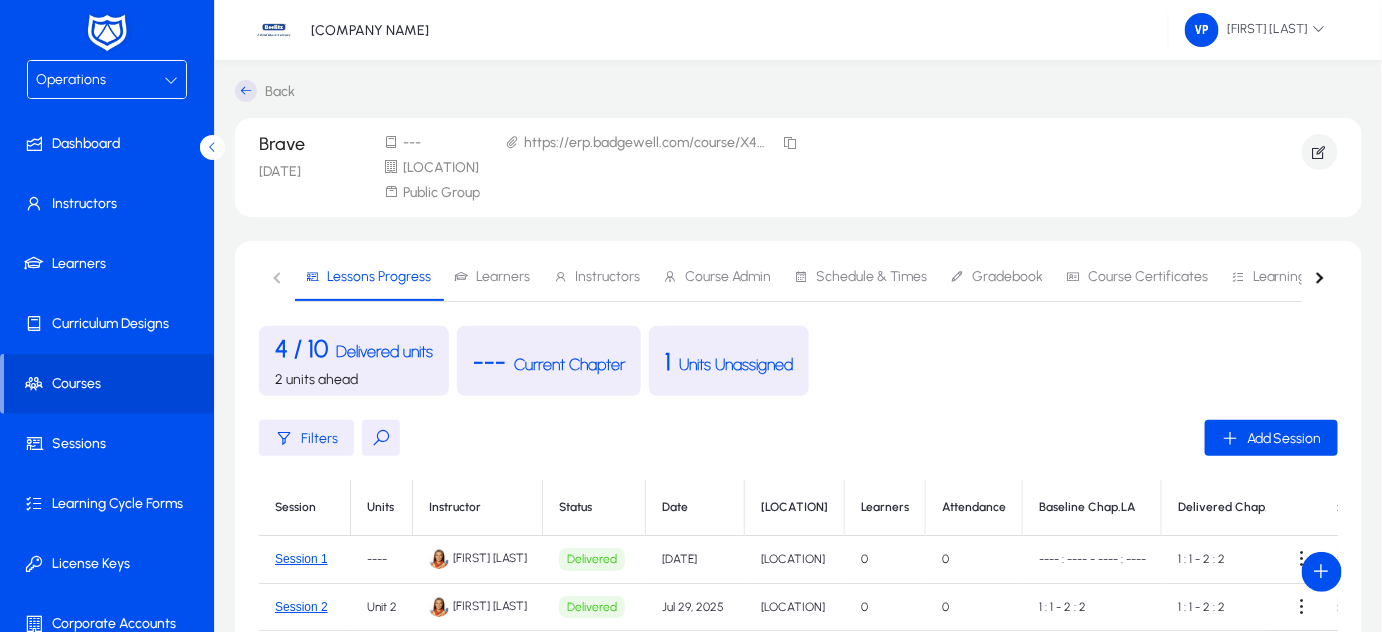 click on "Learners" at bounding box center [503, 277] 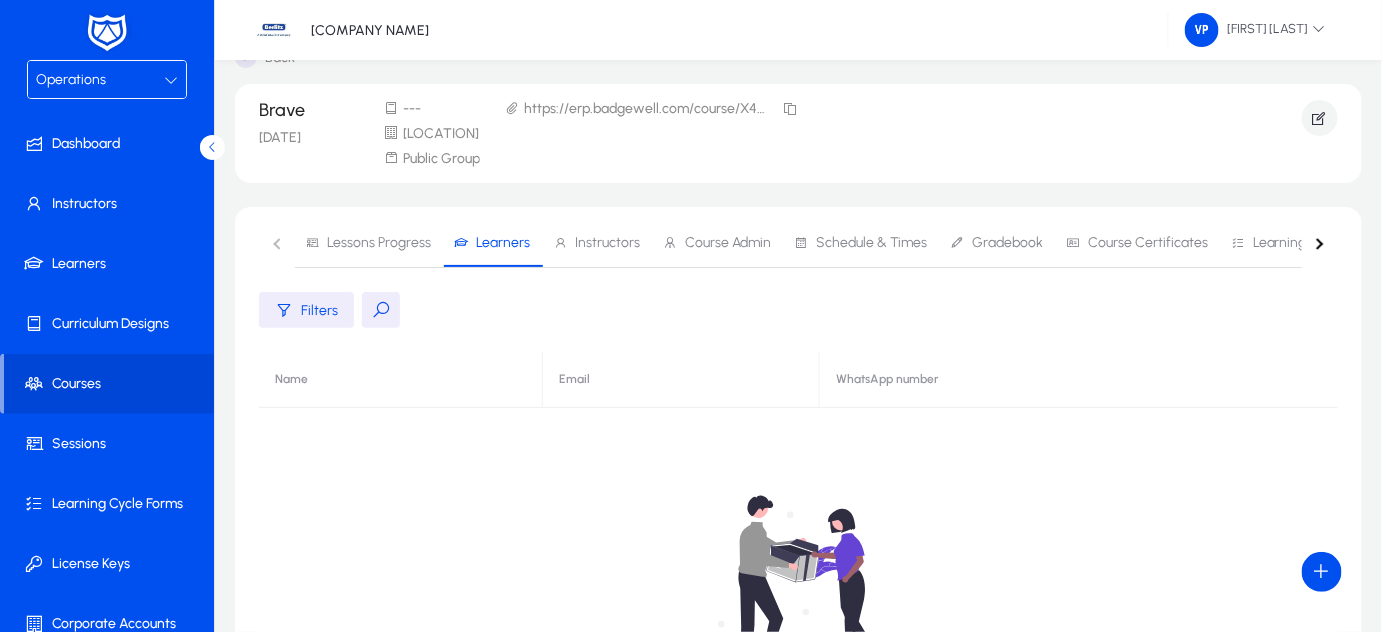 scroll, scrollTop: 0, scrollLeft: 0, axis: both 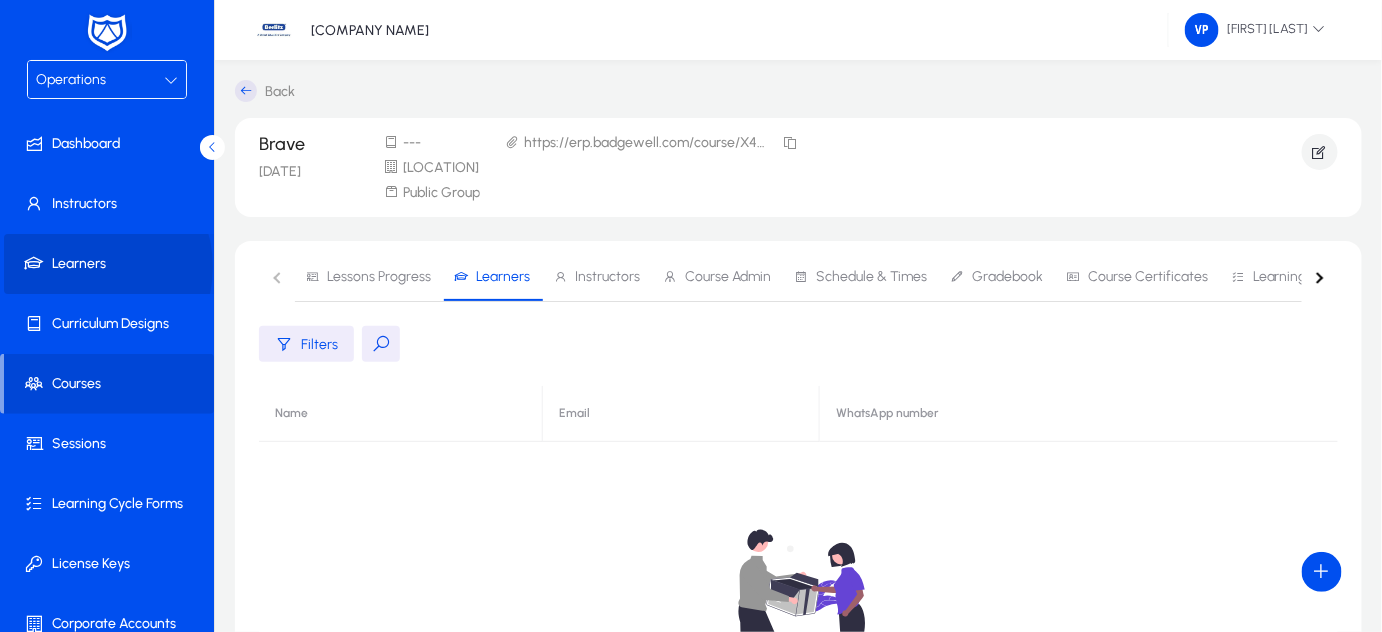 click on "Learners" 